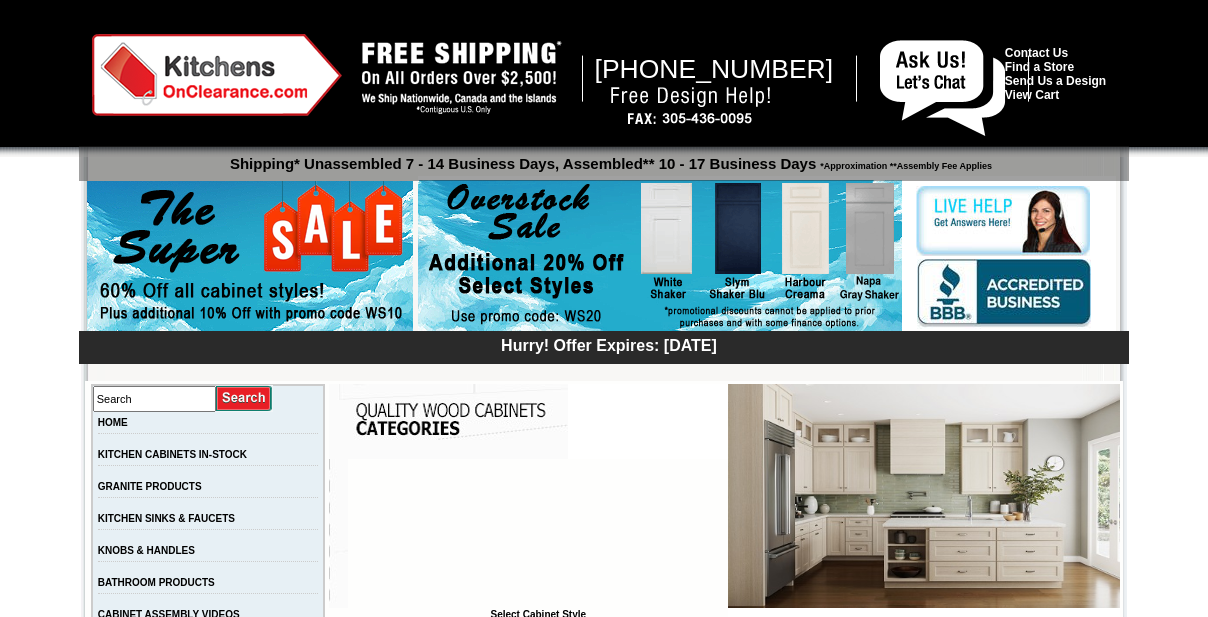 scroll, scrollTop: 2090, scrollLeft: 0, axis: vertical 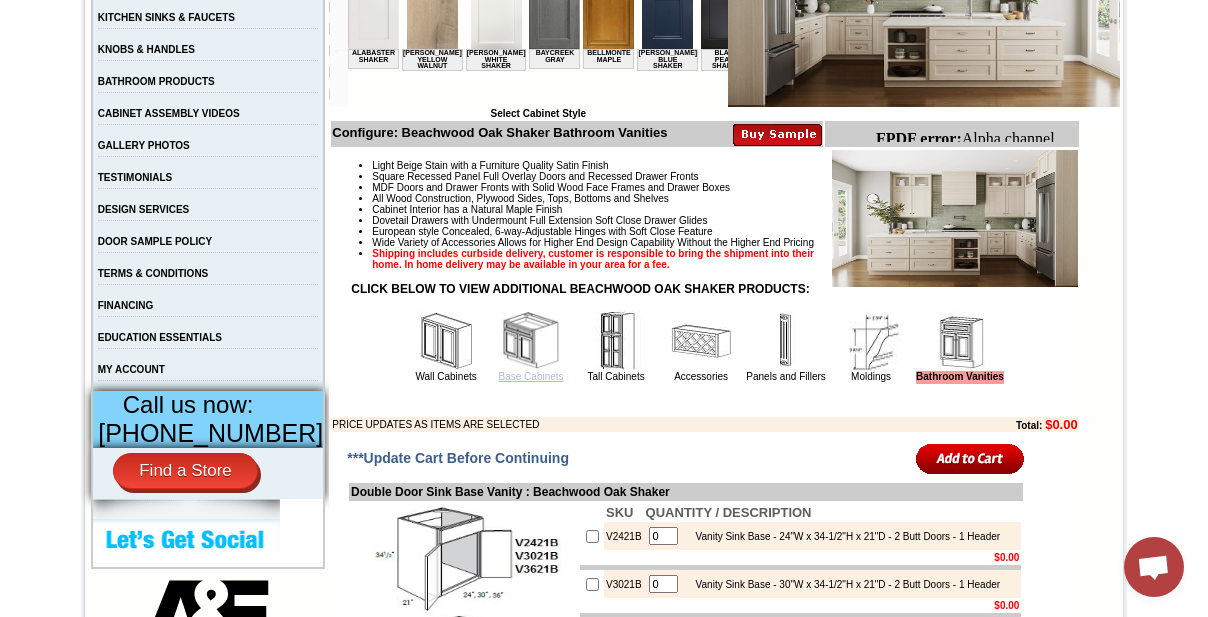 drag, startPoint x: 505, startPoint y: 401, endPoint x: 515, endPoint y: 400, distance: 10.049875 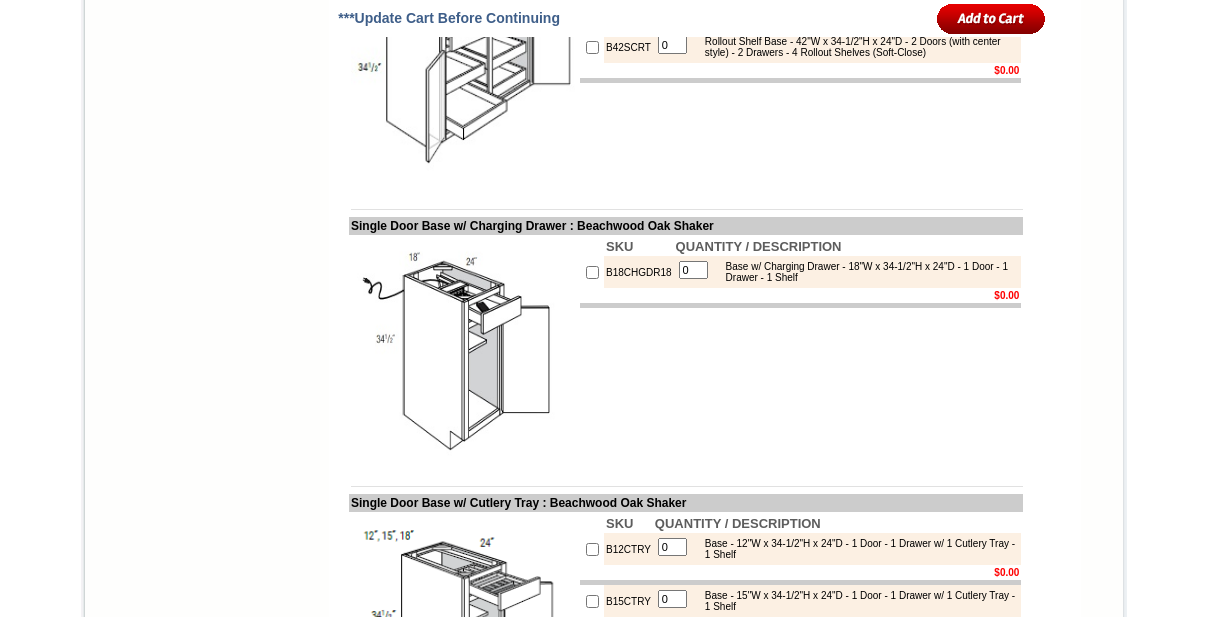 scroll, scrollTop: 0, scrollLeft: 0, axis: both 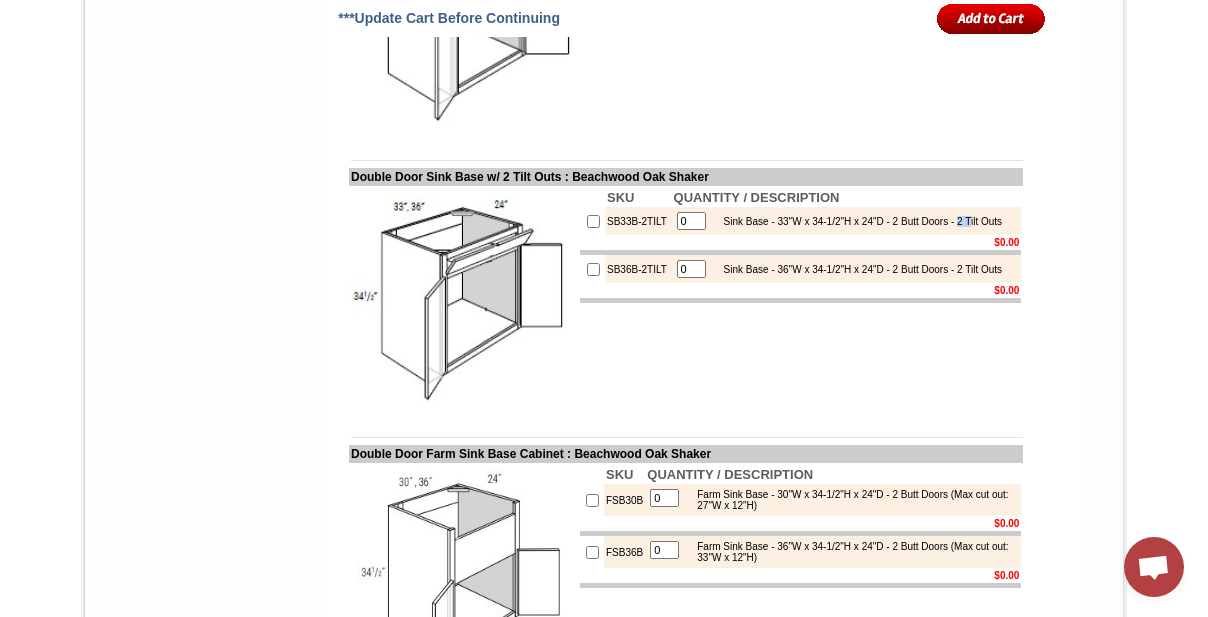 drag, startPoint x: 978, startPoint y: 335, endPoint x: 997, endPoint y: 338, distance: 19.235384 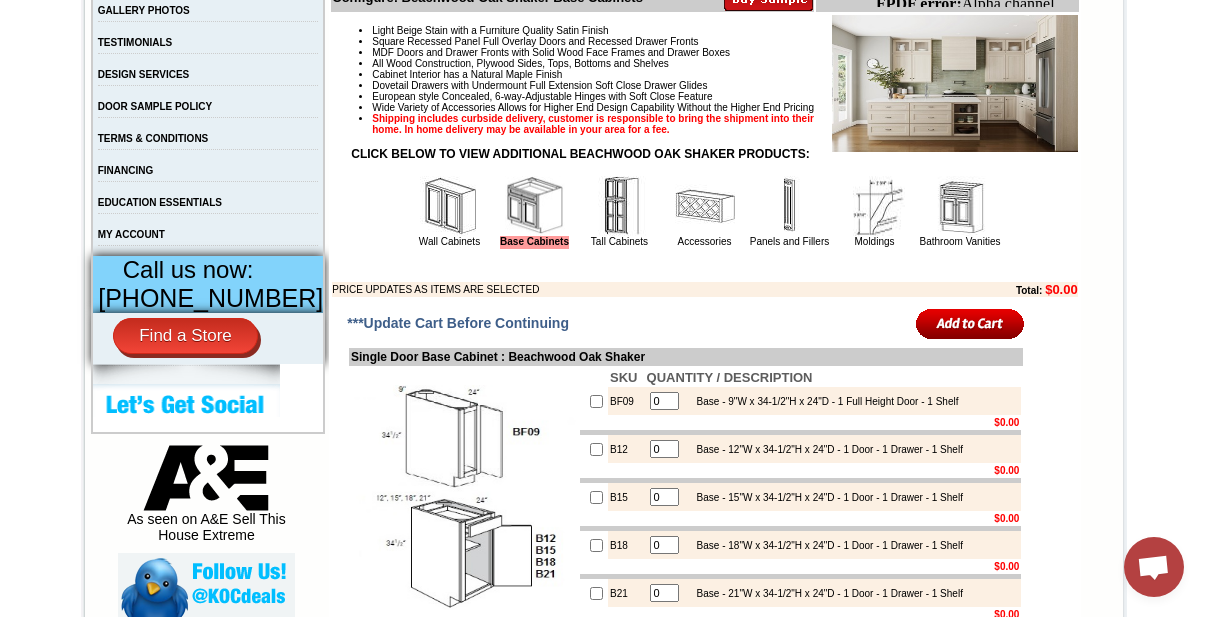 scroll, scrollTop: 545, scrollLeft: 0, axis: vertical 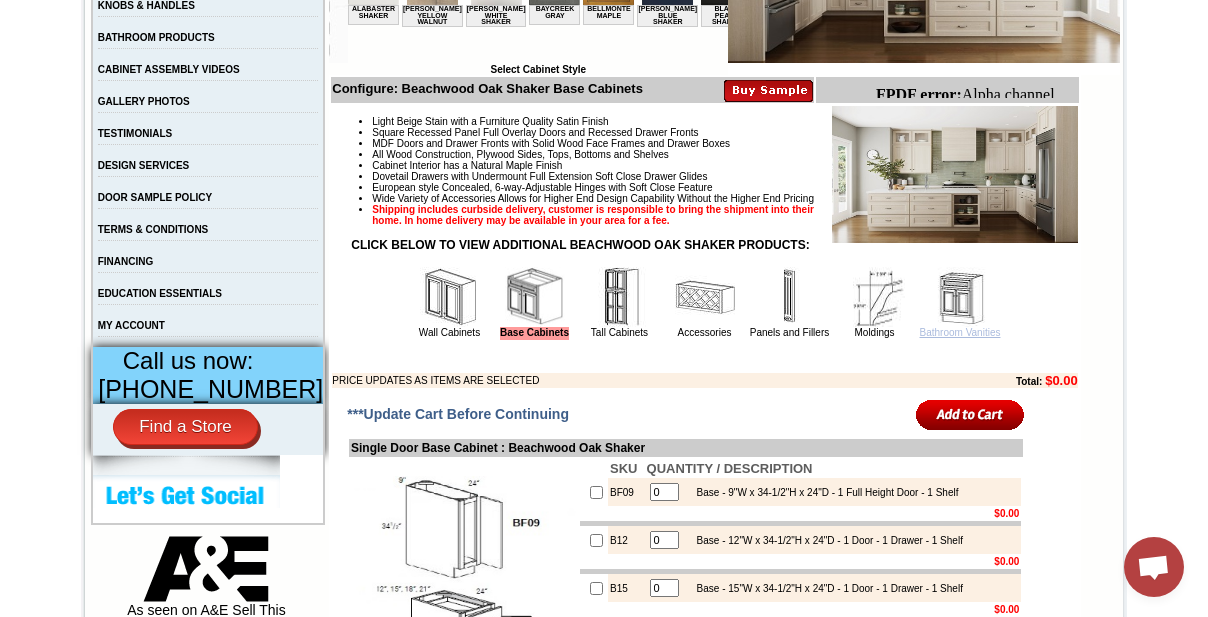 click on "Bathroom Vanities" at bounding box center [960, 332] 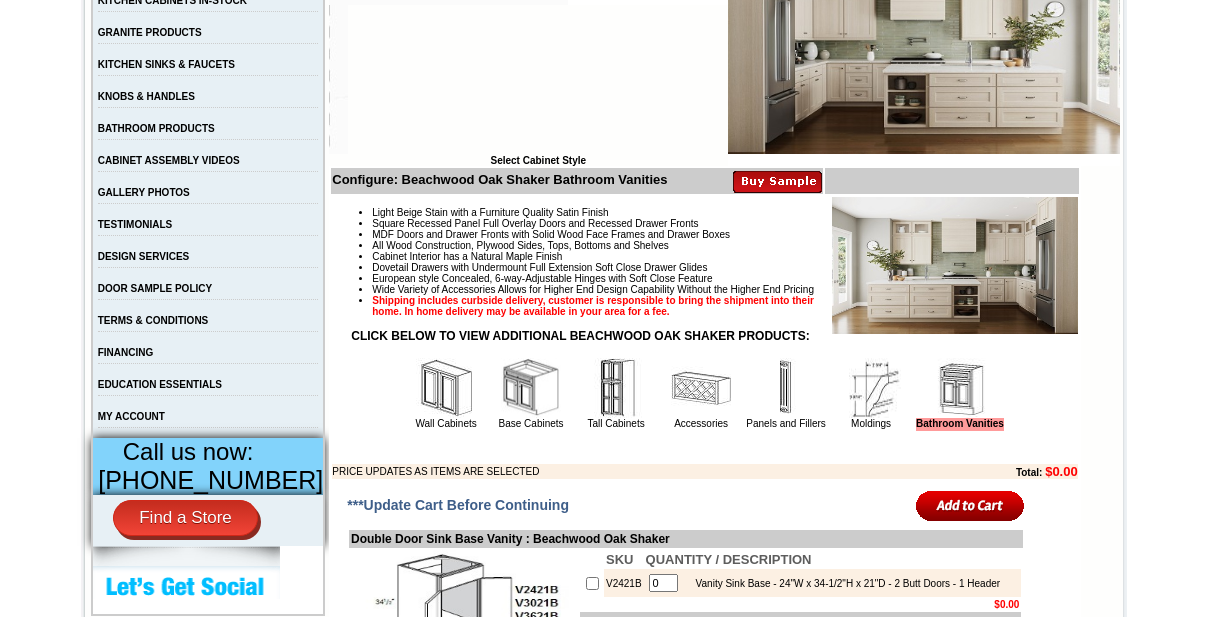 scroll, scrollTop: 924, scrollLeft: 0, axis: vertical 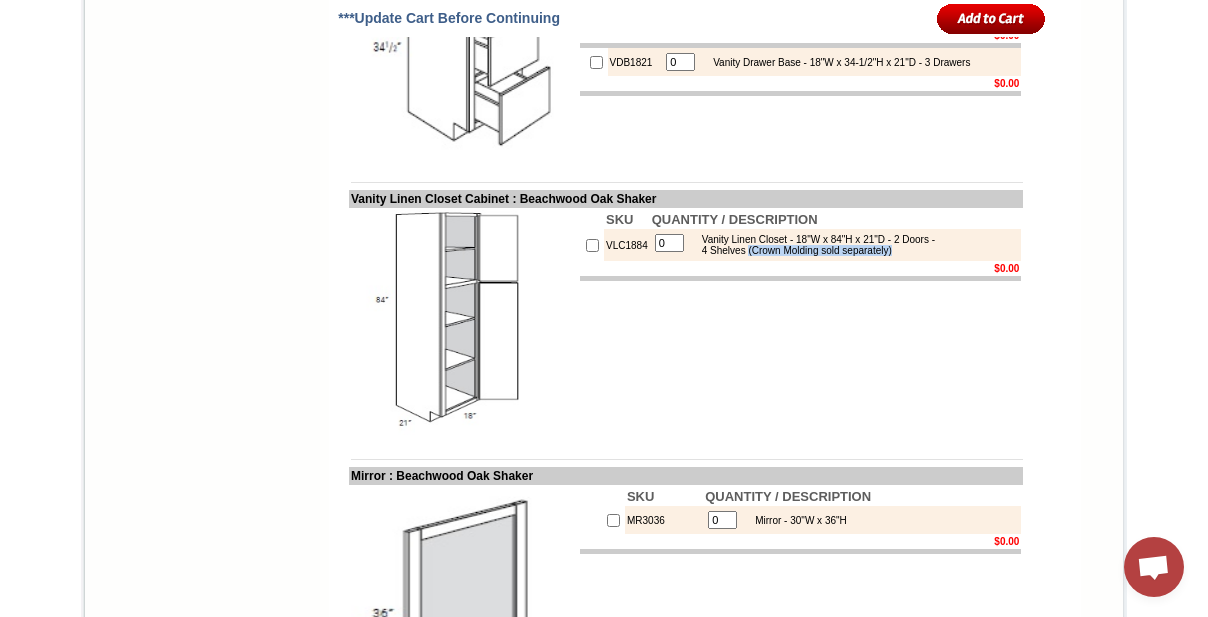 drag, startPoint x: 741, startPoint y: 316, endPoint x: 909, endPoint y: 322, distance: 168.1071 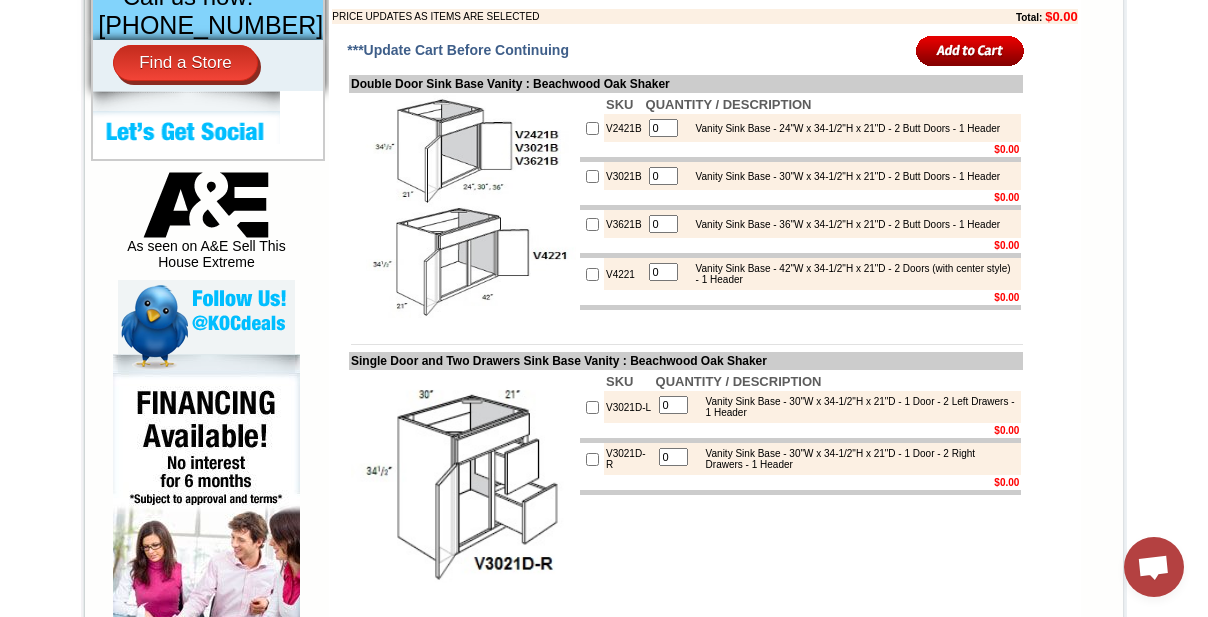 scroll, scrollTop: 545, scrollLeft: 0, axis: vertical 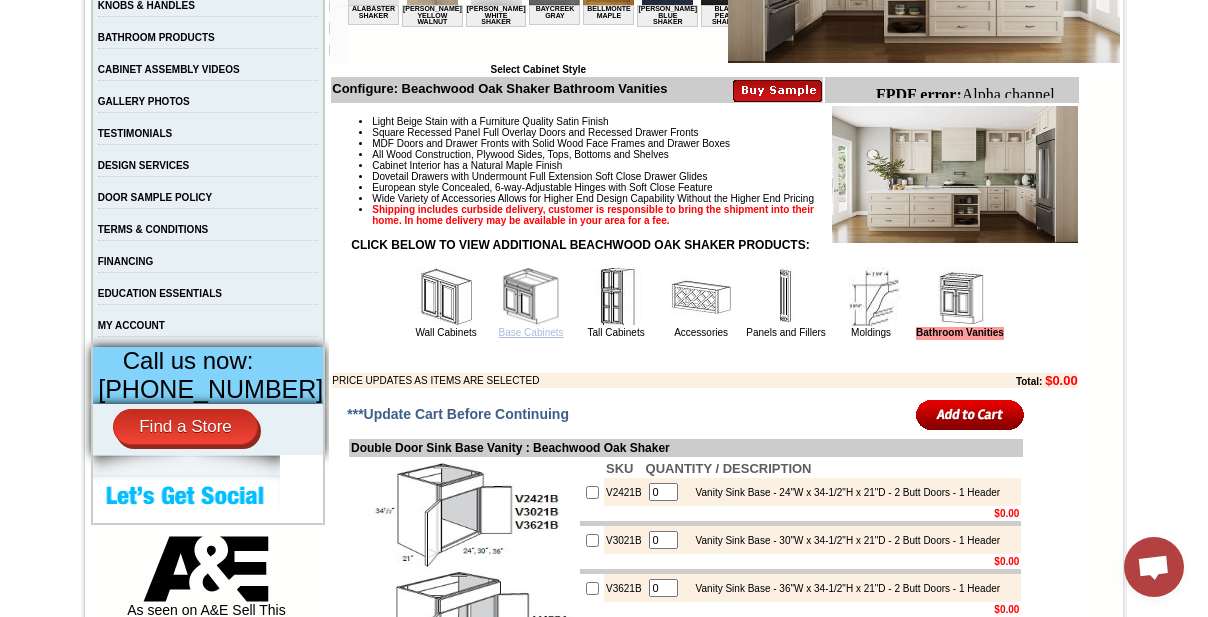 click on "Base Cabinets" at bounding box center (531, 332) 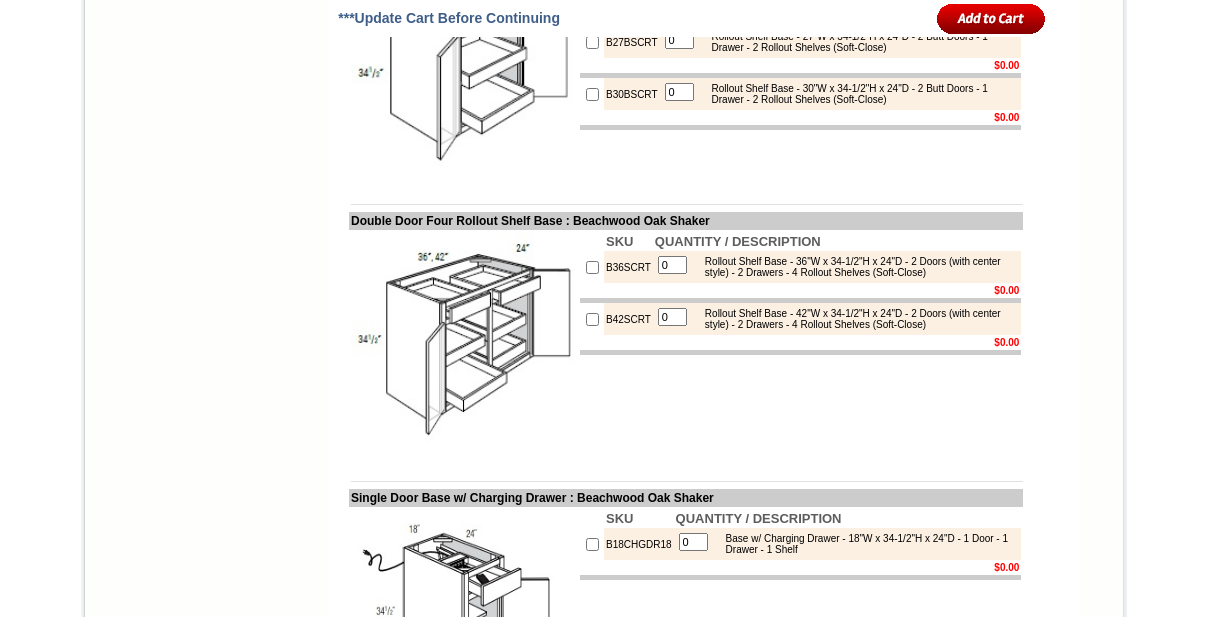 scroll, scrollTop: 0, scrollLeft: 0, axis: both 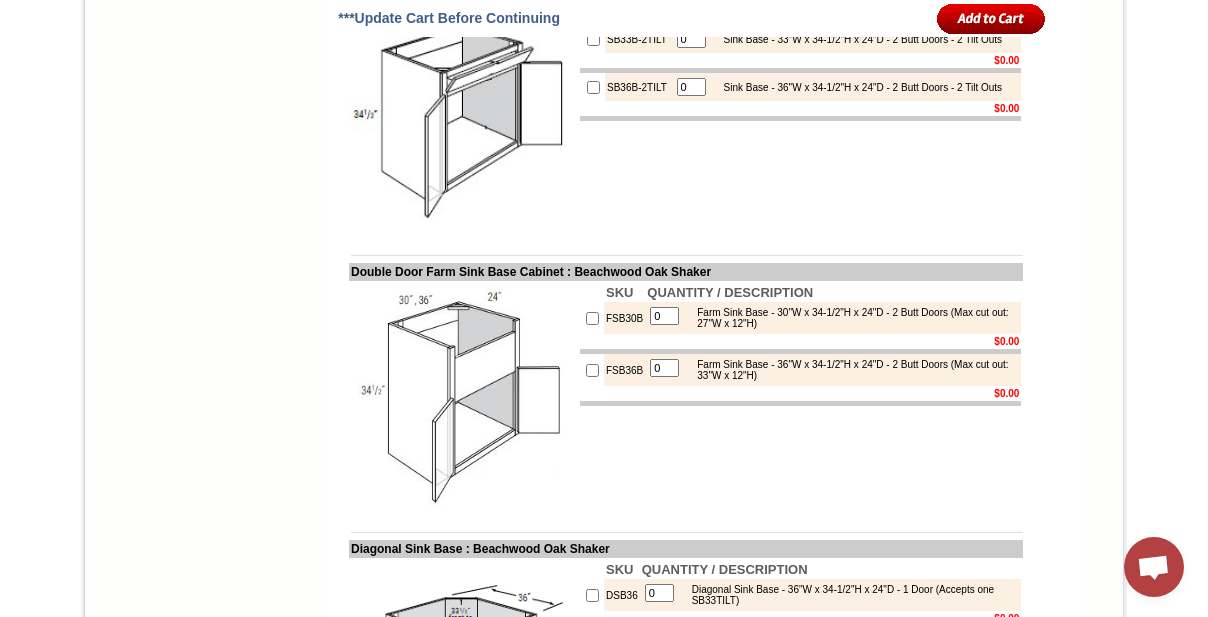 click on "FSB30B" at bounding box center [624, 318] 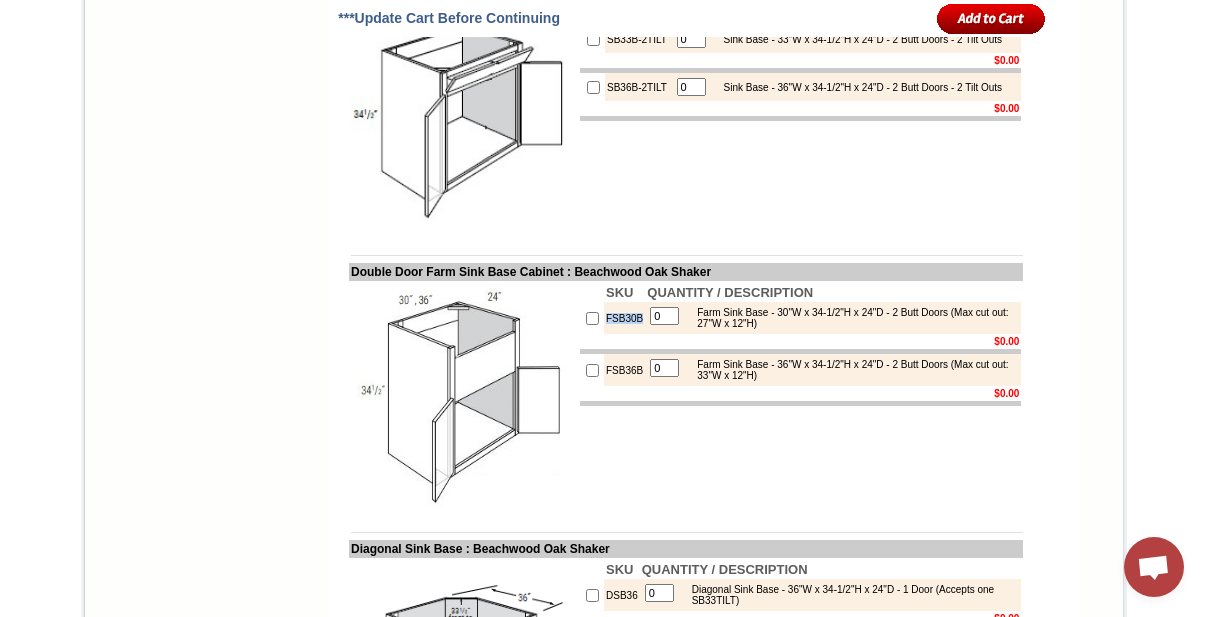 click on "FSB30B" at bounding box center (624, 318) 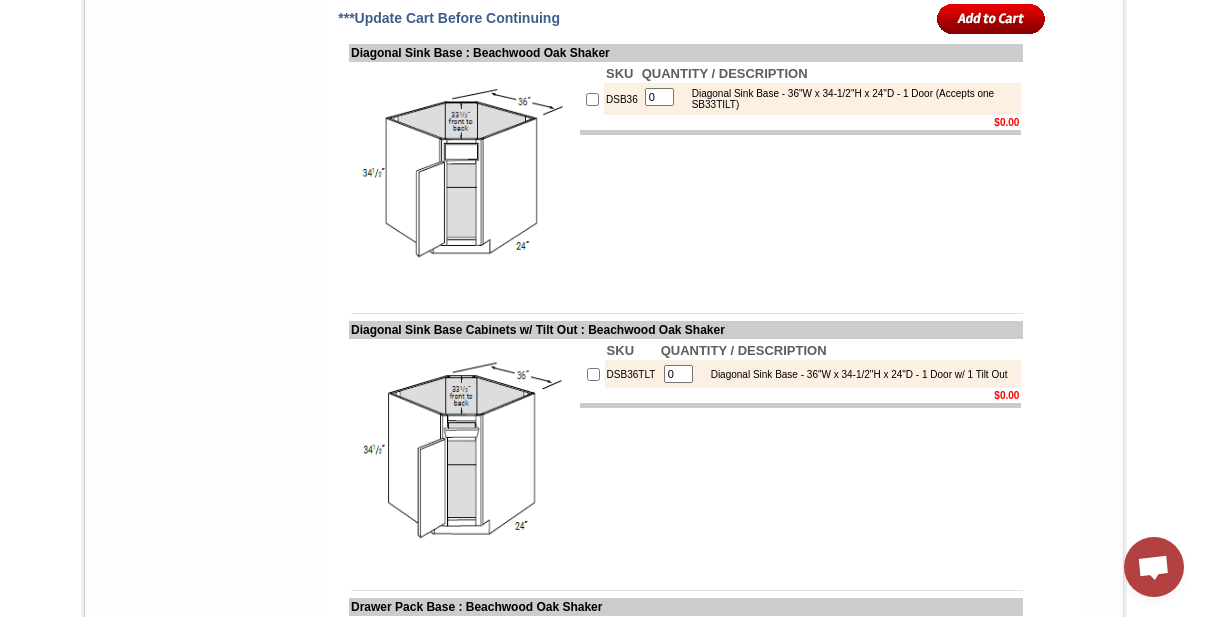scroll, scrollTop: 5636, scrollLeft: 0, axis: vertical 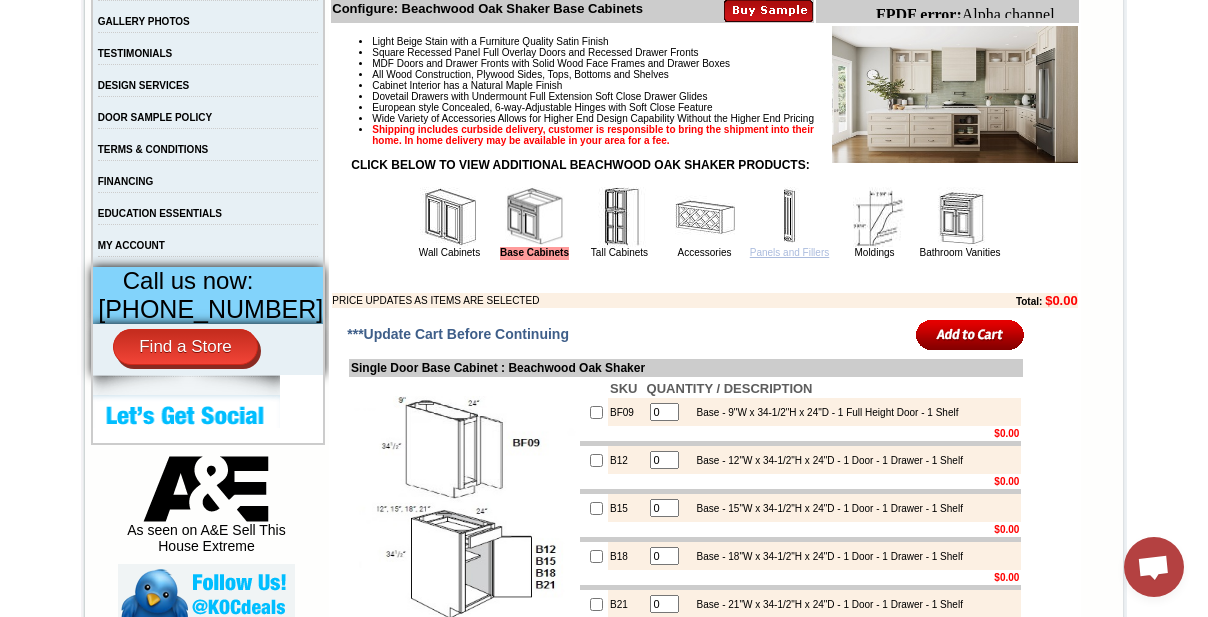 click on "Panels and Fillers" at bounding box center [789, 252] 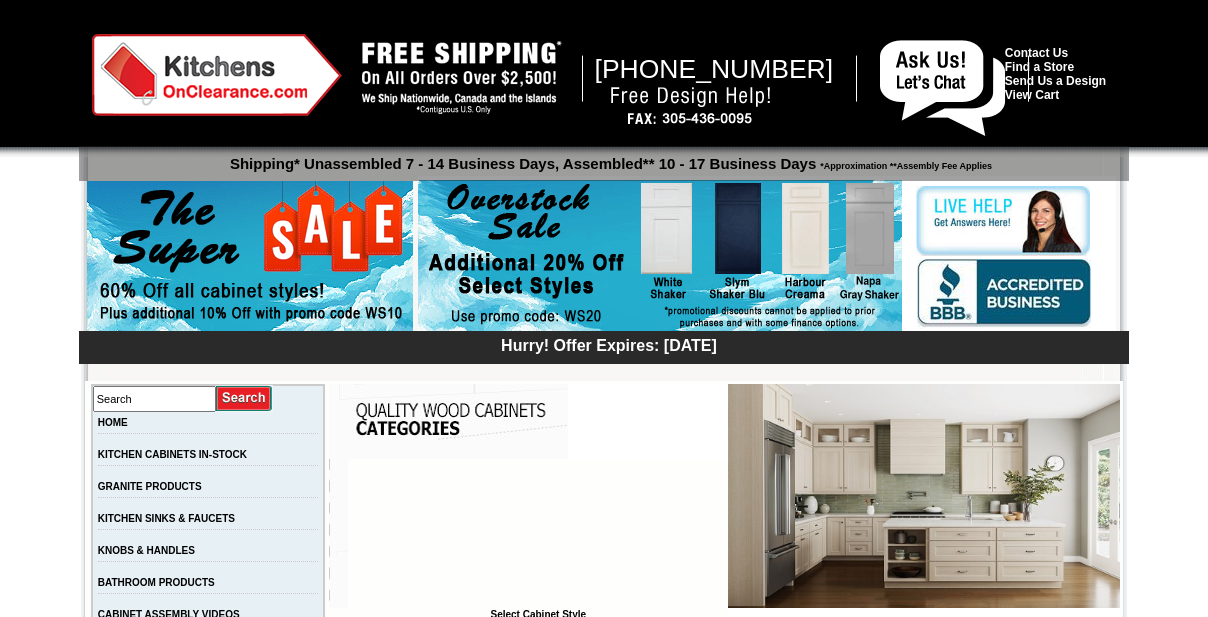 scroll, scrollTop: 0, scrollLeft: 0, axis: both 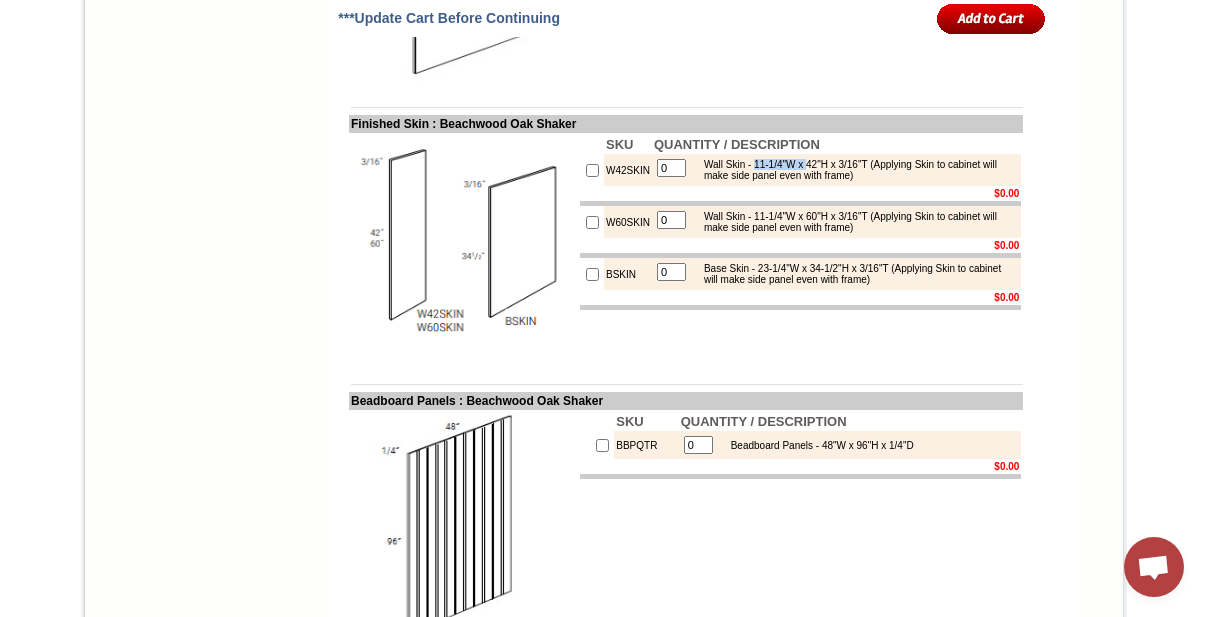 drag, startPoint x: 752, startPoint y: 216, endPoint x: 813, endPoint y: 218, distance: 61.03278 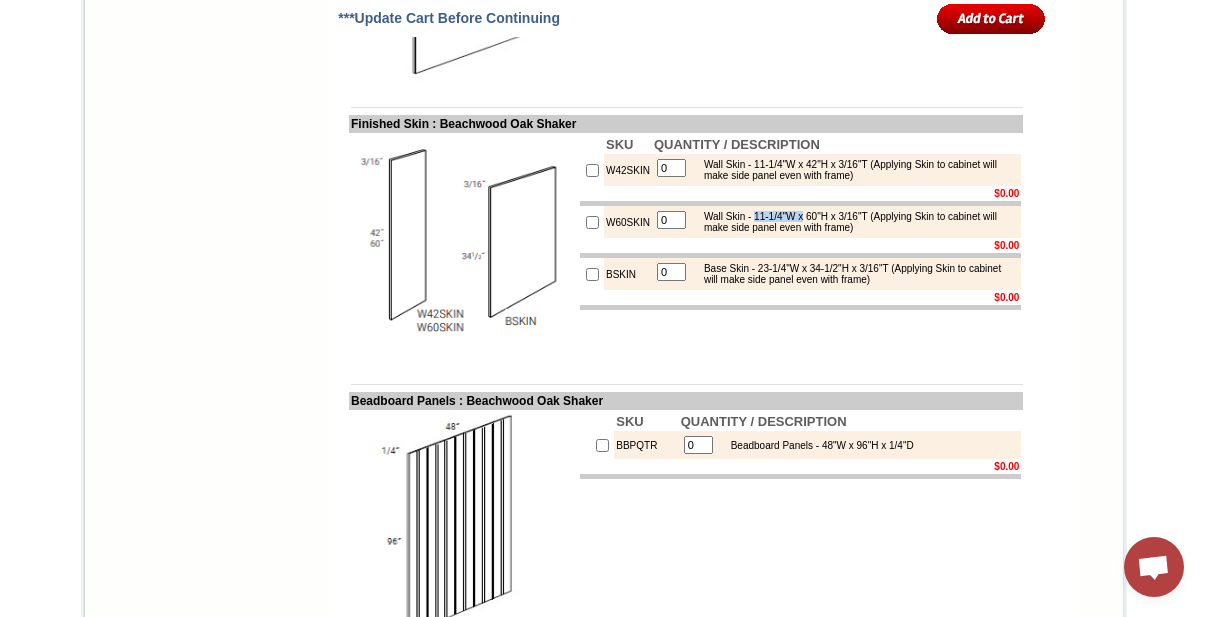 drag, startPoint x: 751, startPoint y: 266, endPoint x: 810, endPoint y: 271, distance: 59.211487 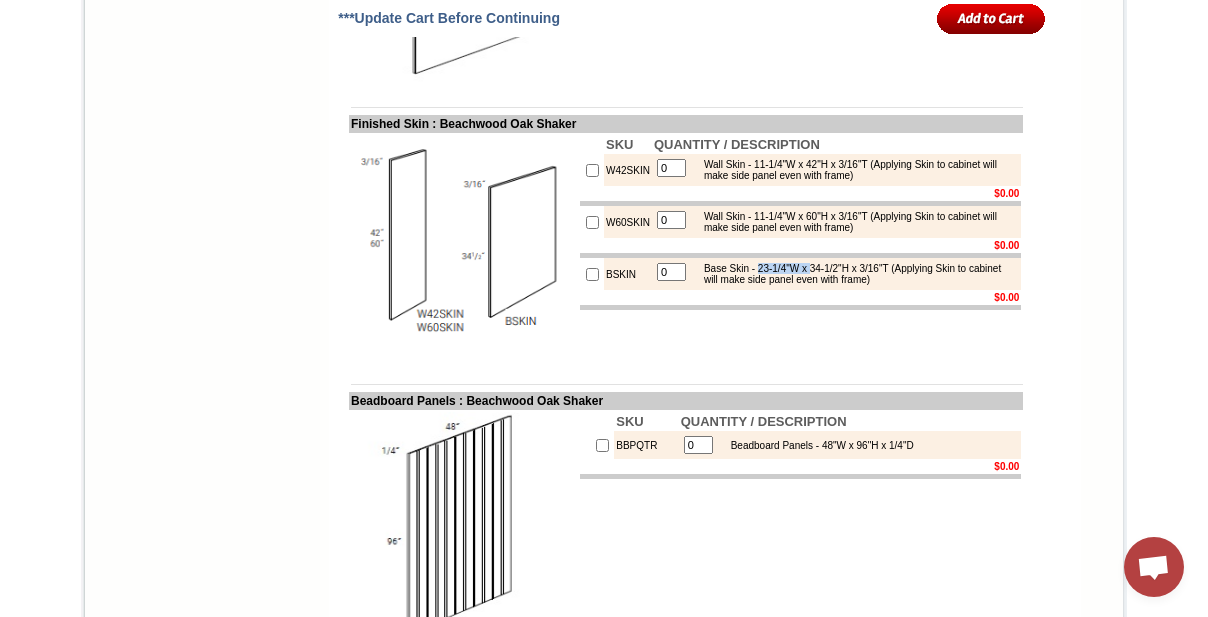 drag, startPoint x: 760, startPoint y: 323, endPoint x: 816, endPoint y: 329, distance: 56.32051 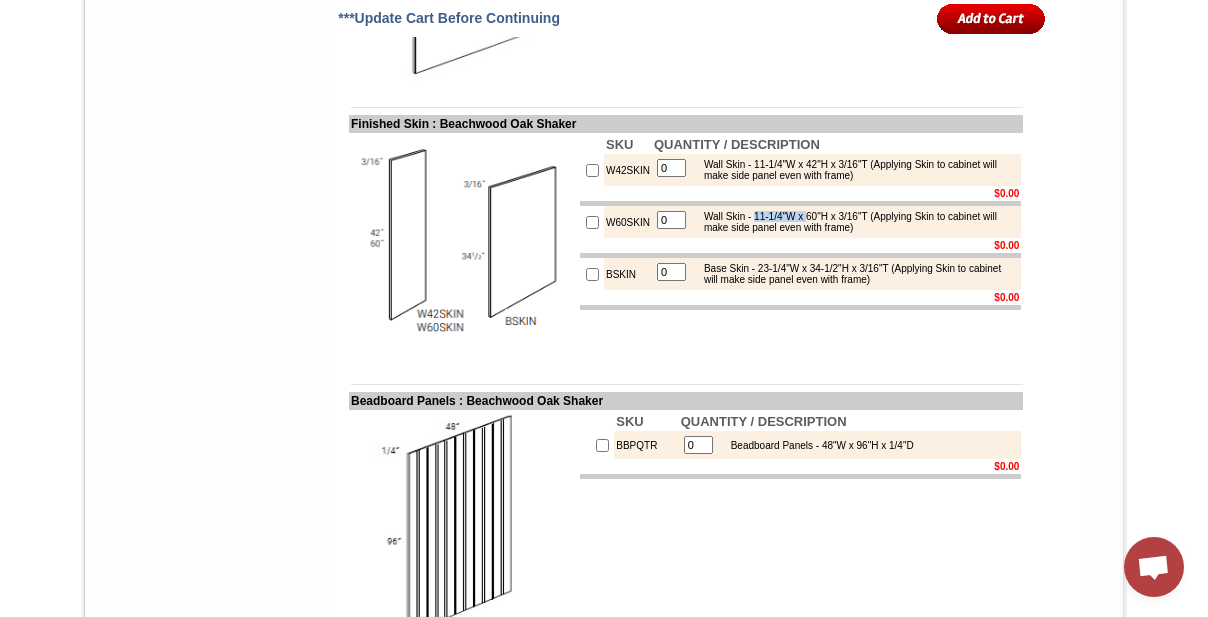 drag, startPoint x: 813, startPoint y: 272, endPoint x: 750, endPoint y: 271, distance: 63.007935 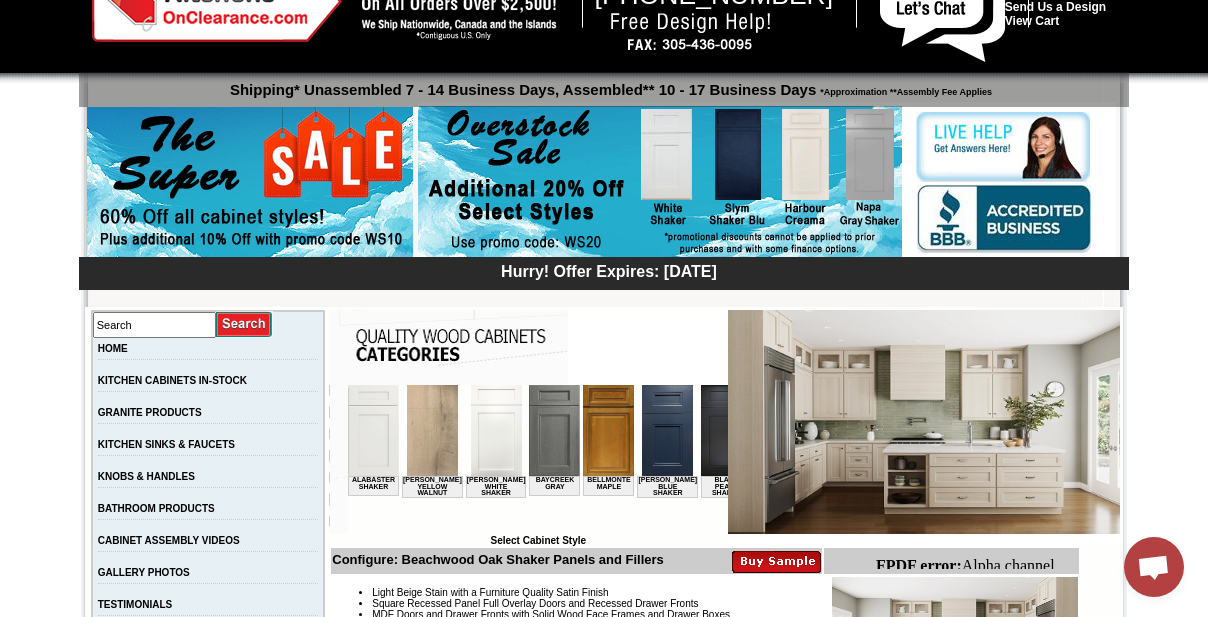 scroll, scrollTop: 437, scrollLeft: 0, axis: vertical 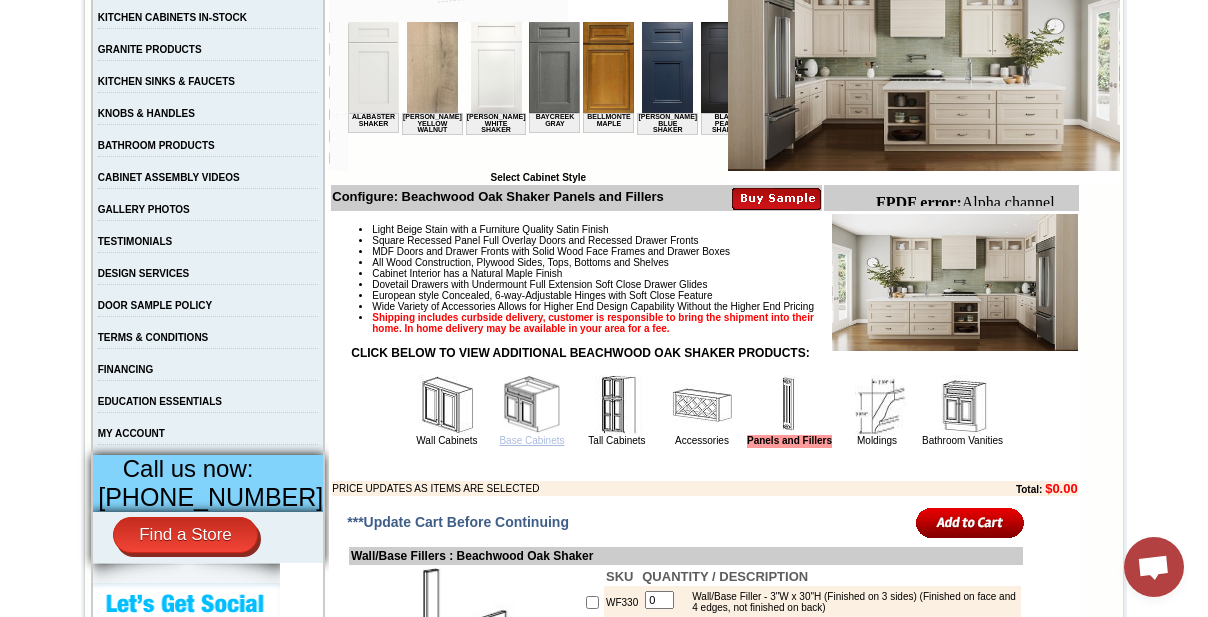 click on "Base Cabinets" at bounding box center [531, 440] 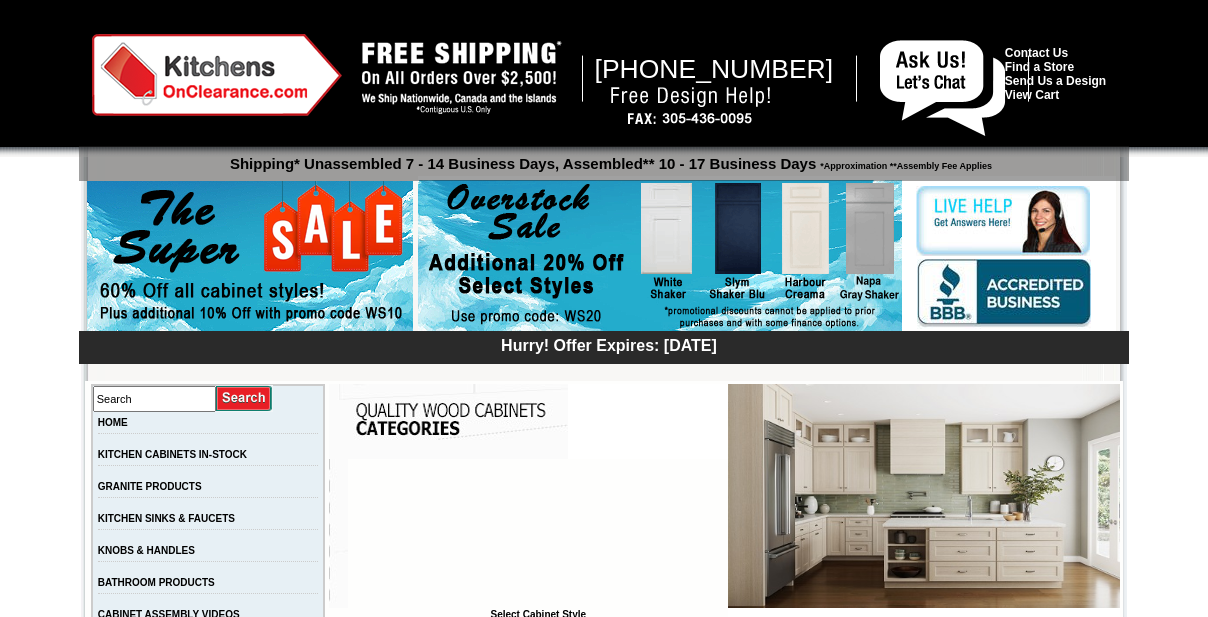 scroll, scrollTop: 1150, scrollLeft: 0, axis: vertical 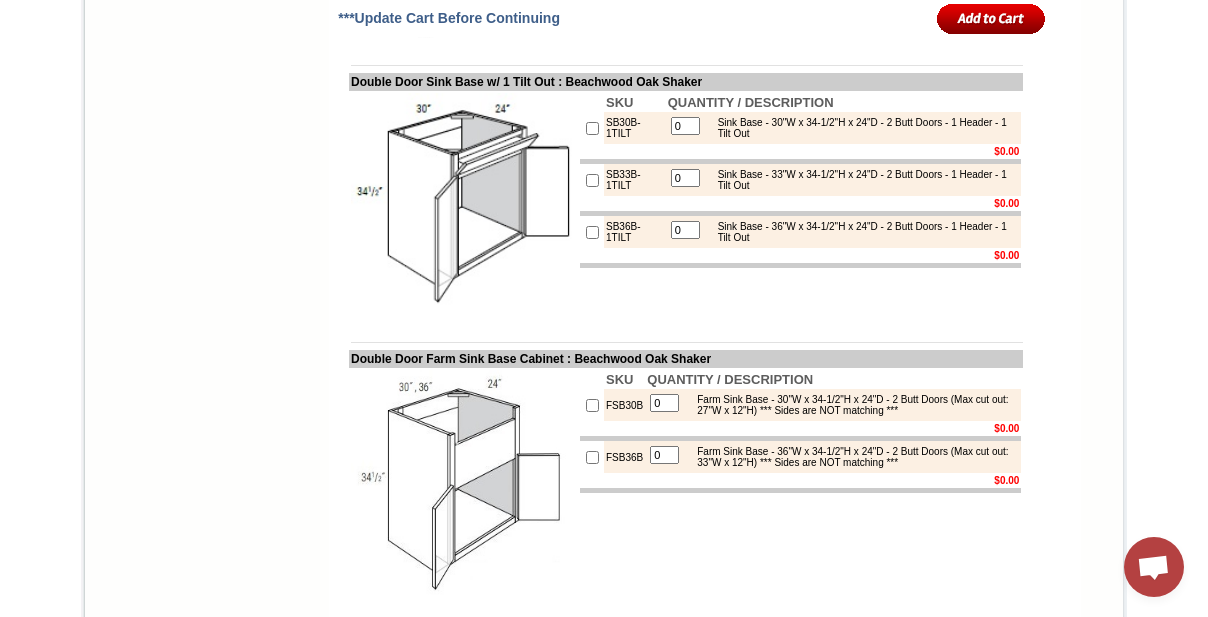 click on "SB30B-1TILT" at bounding box center [635, 128] 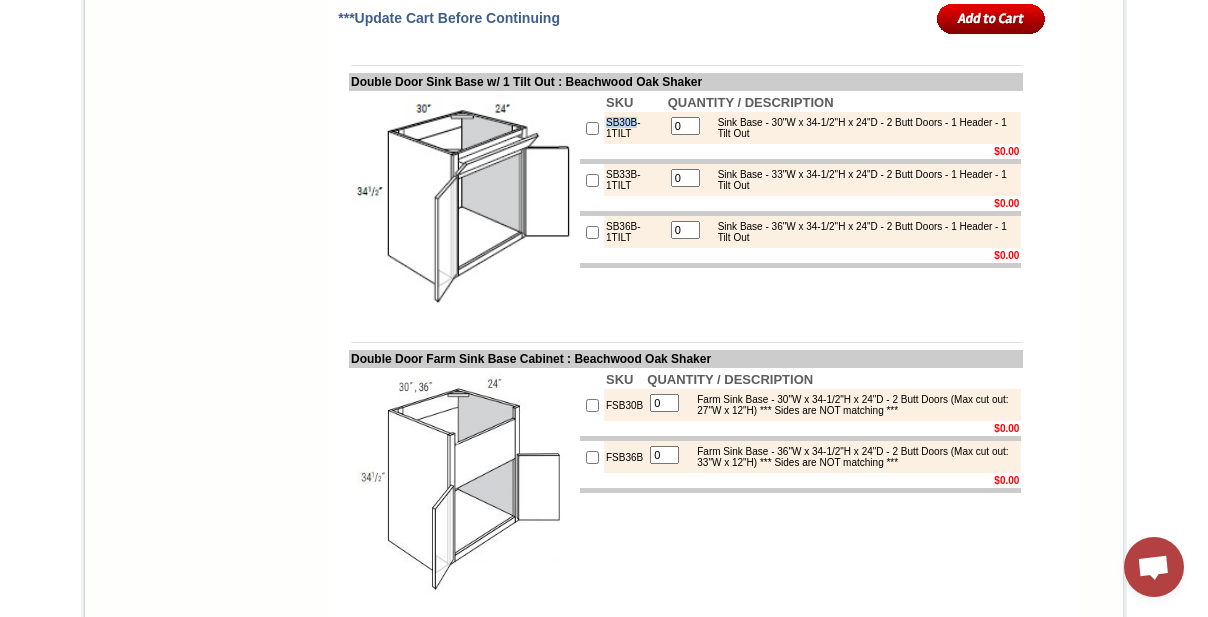 click on "SB30B-1TILT" at bounding box center [635, 128] 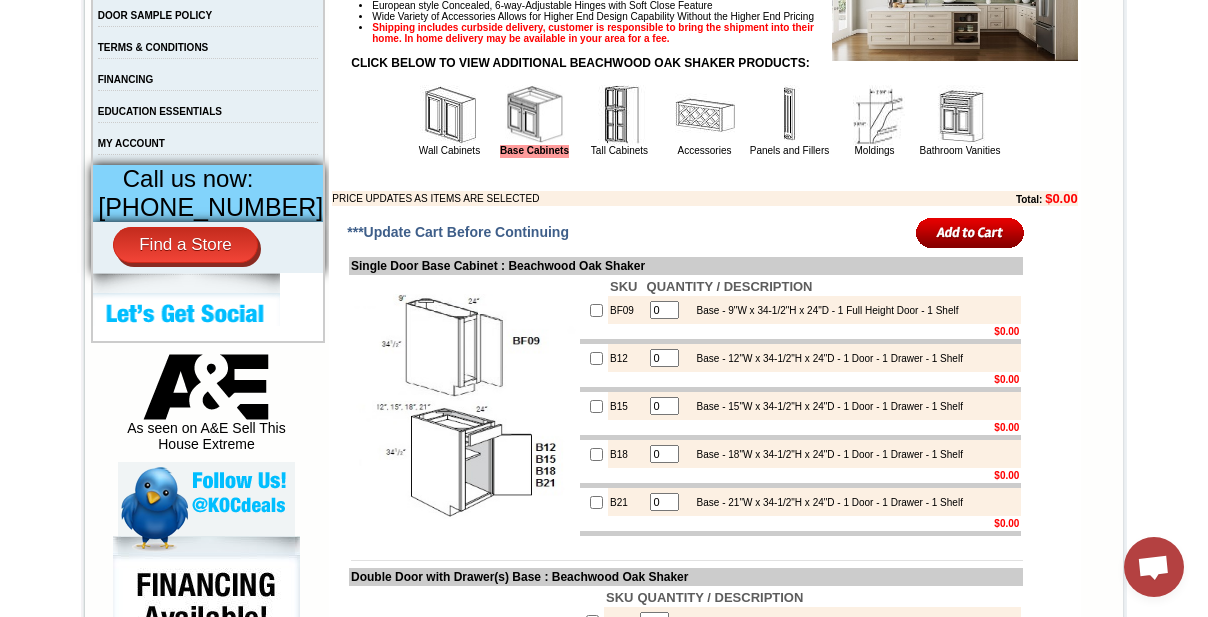 scroll, scrollTop: 696, scrollLeft: 0, axis: vertical 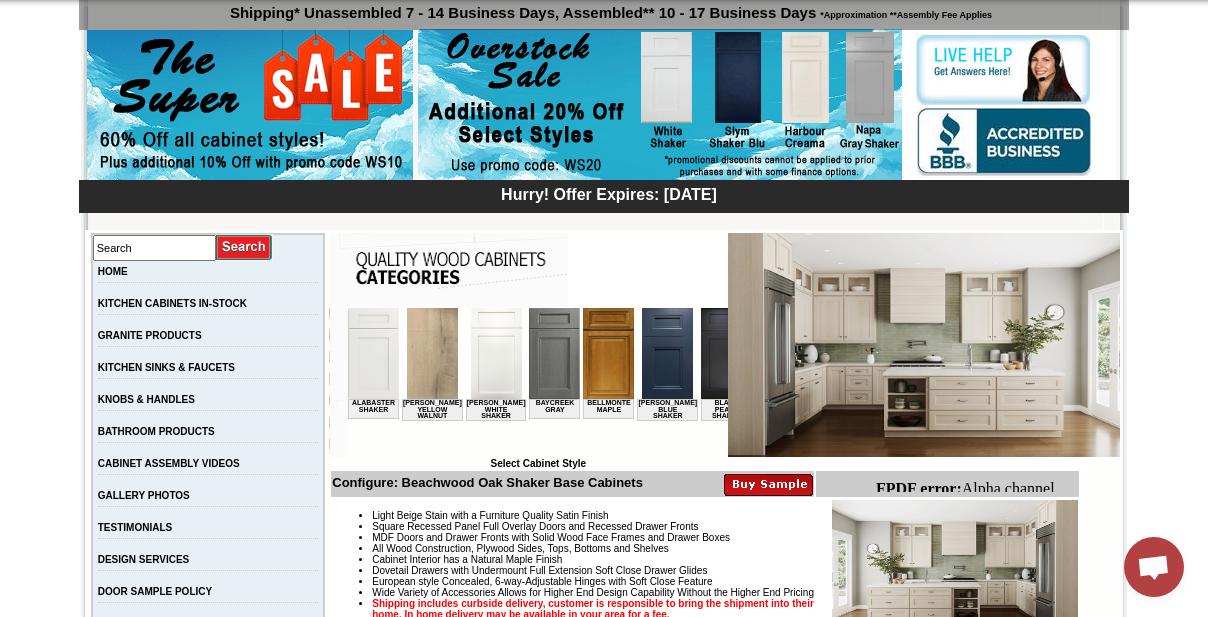 click at bounding box center (726, 353) 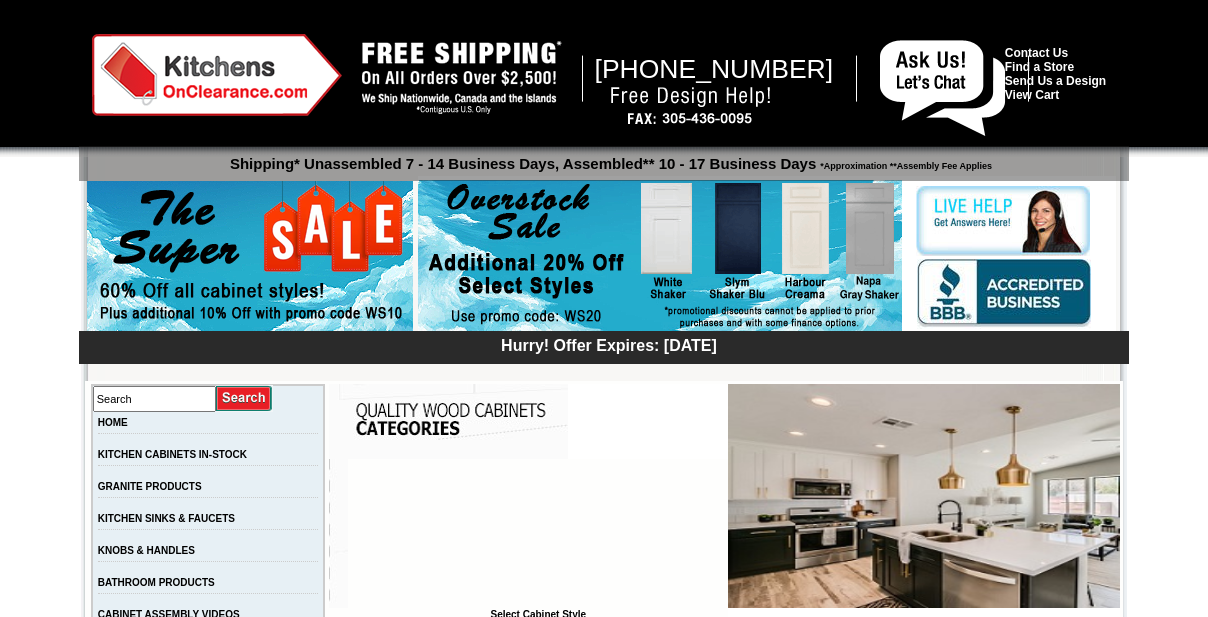 scroll, scrollTop: 2978, scrollLeft: 0, axis: vertical 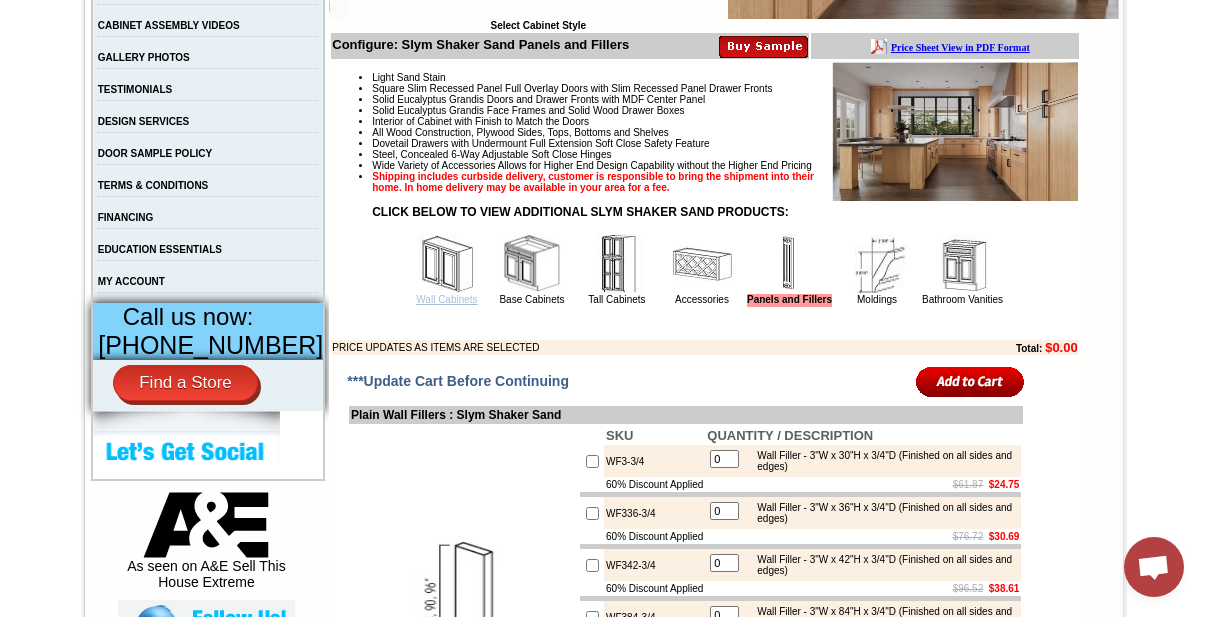 click on "Wall Cabinets" at bounding box center (446, 299) 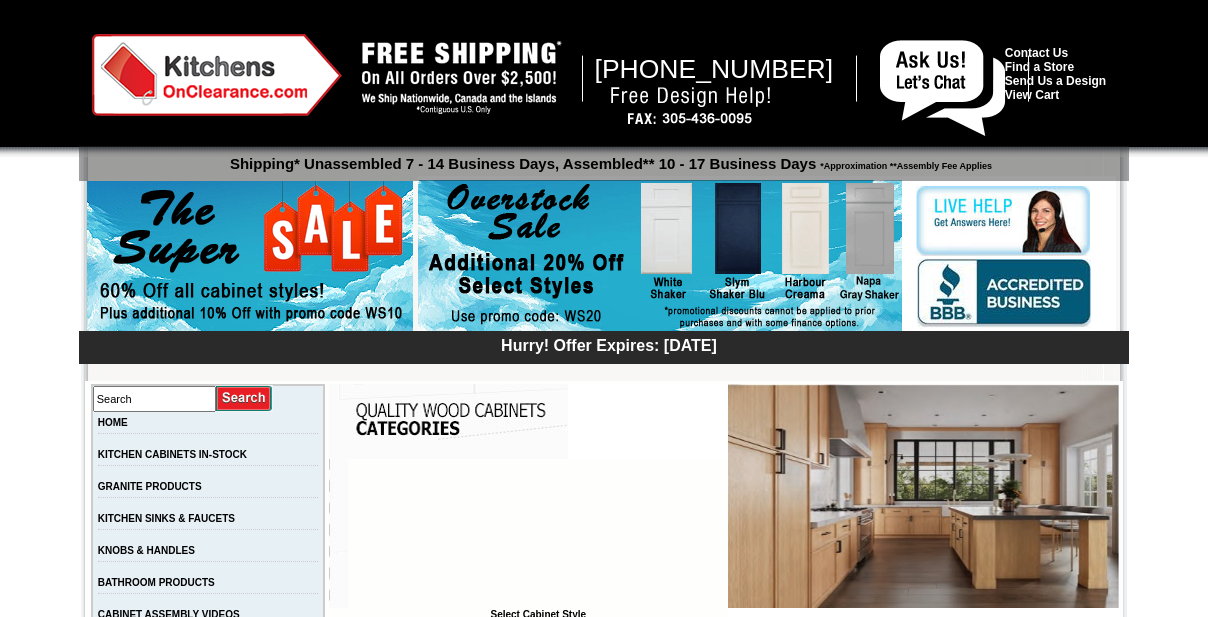 scroll, scrollTop: 0, scrollLeft: 0, axis: both 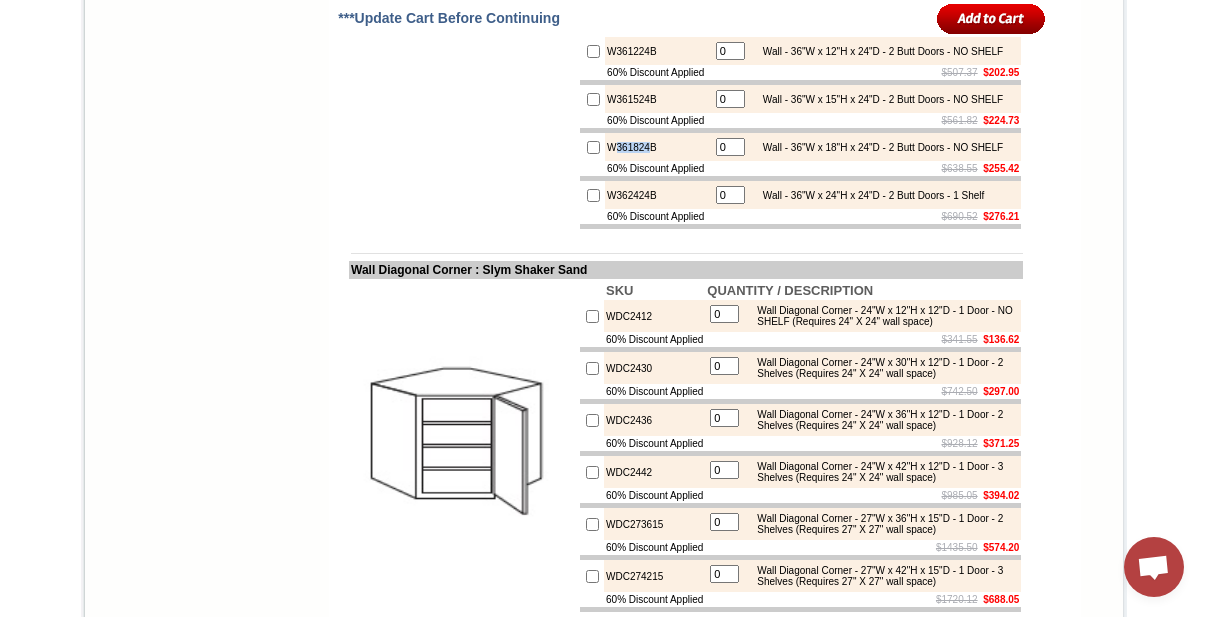 drag, startPoint x: 597, startPoint y: 476, endPoint x: 632, endPoint y: 479, distance: 35.128338 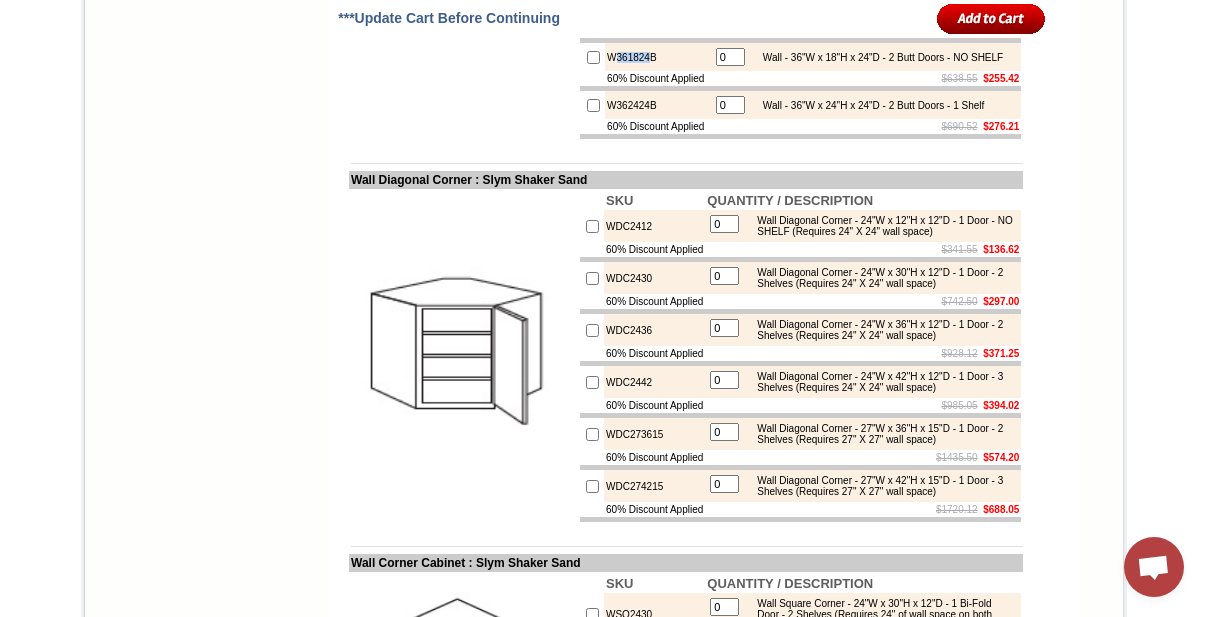 scroll, scrollTop: 4454, scrollLeft: 0, axis: vertical 